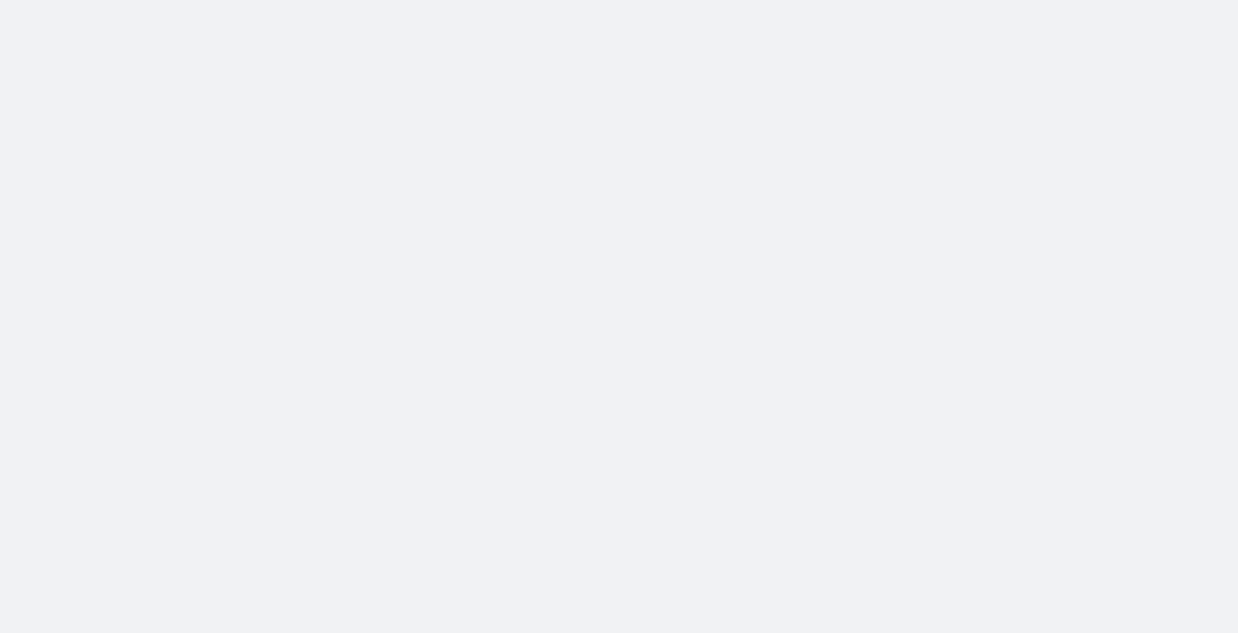 scroll, scrollTop: 0, scrollLeft: 0, axis: both 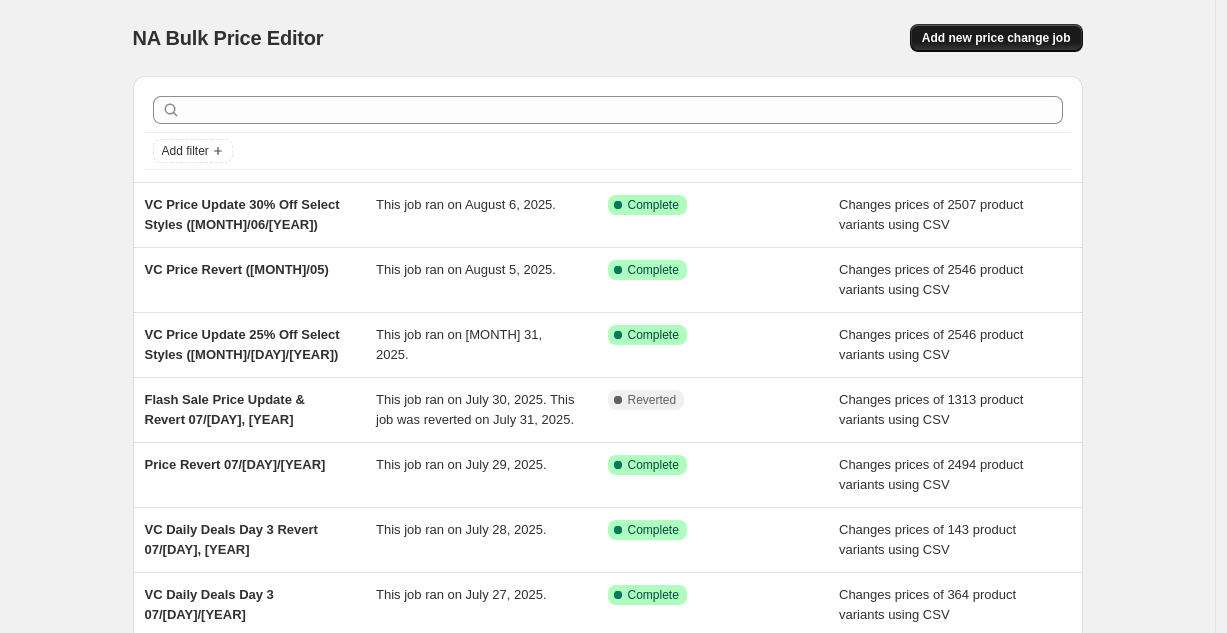 click on "Add new price change job" at bounding box center [996, 38] 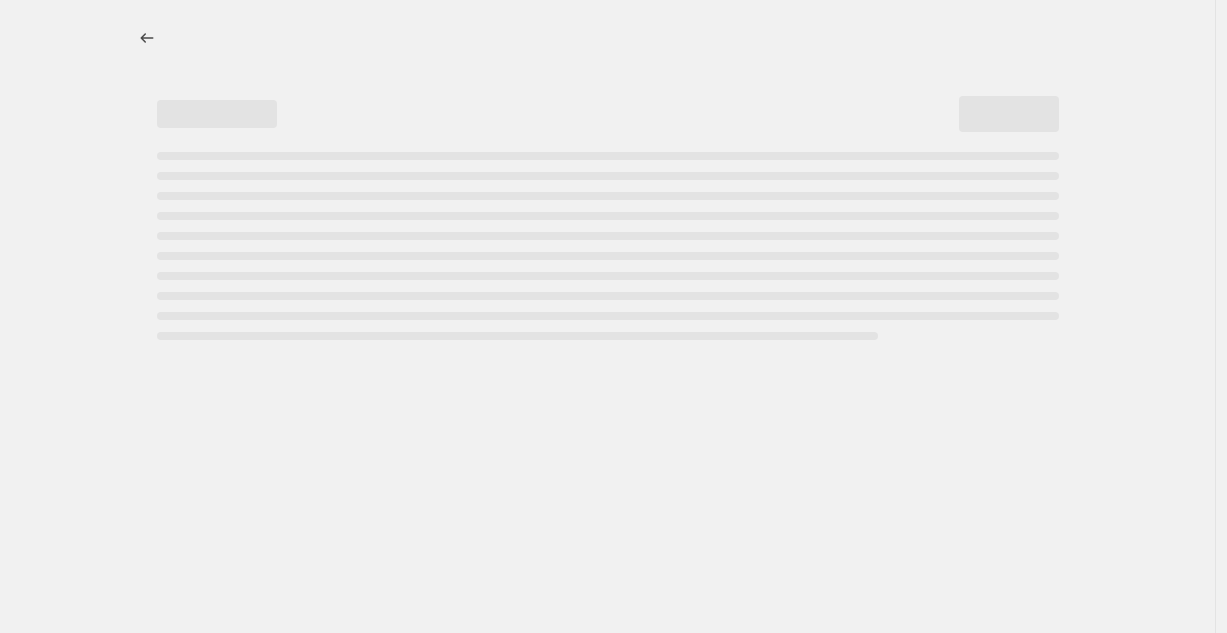 select on "percentage" 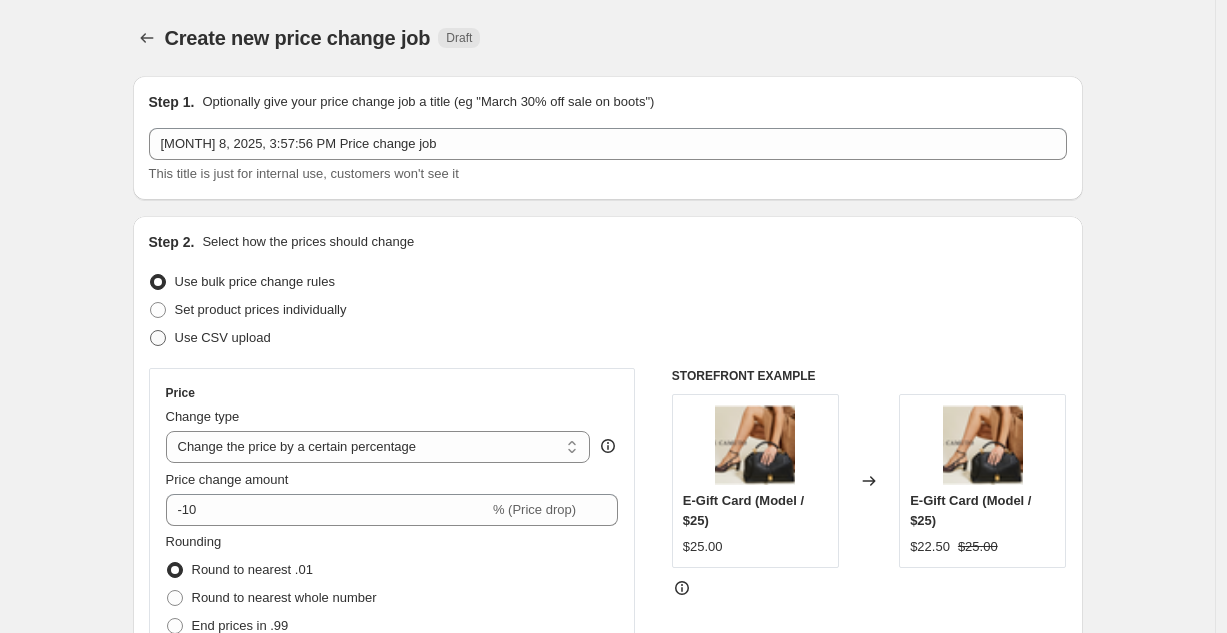 click on "Use CSV upload" at bounding box center (223, 337) 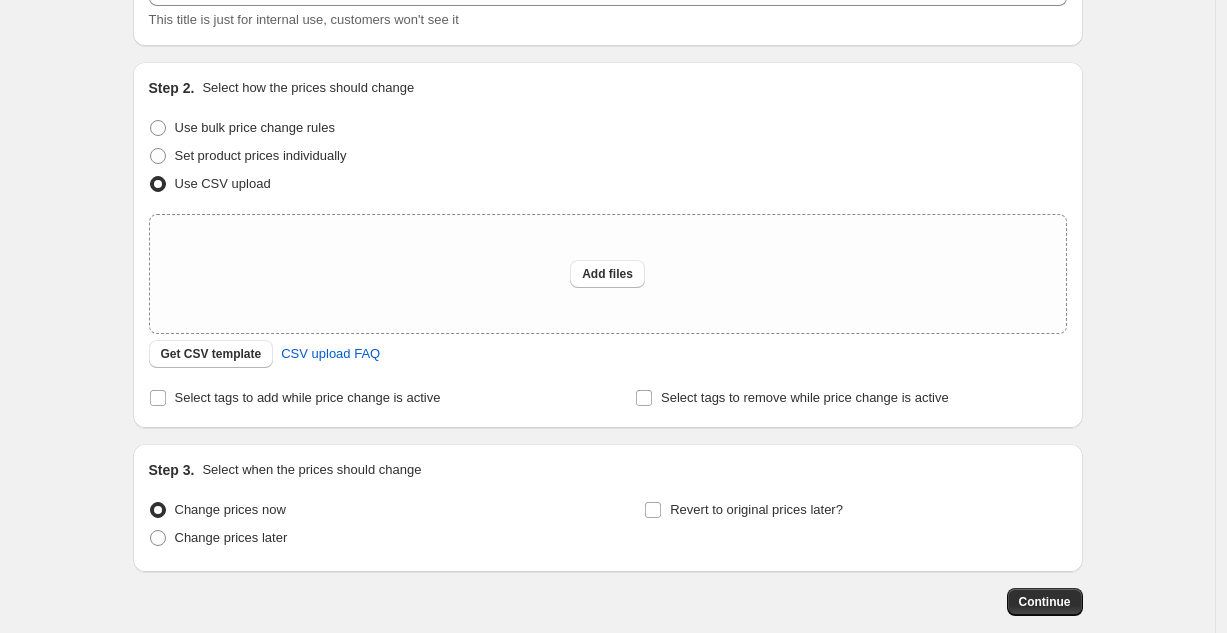 scroll, scrollTop: 172, scrollLeft: 0, axis: vertical 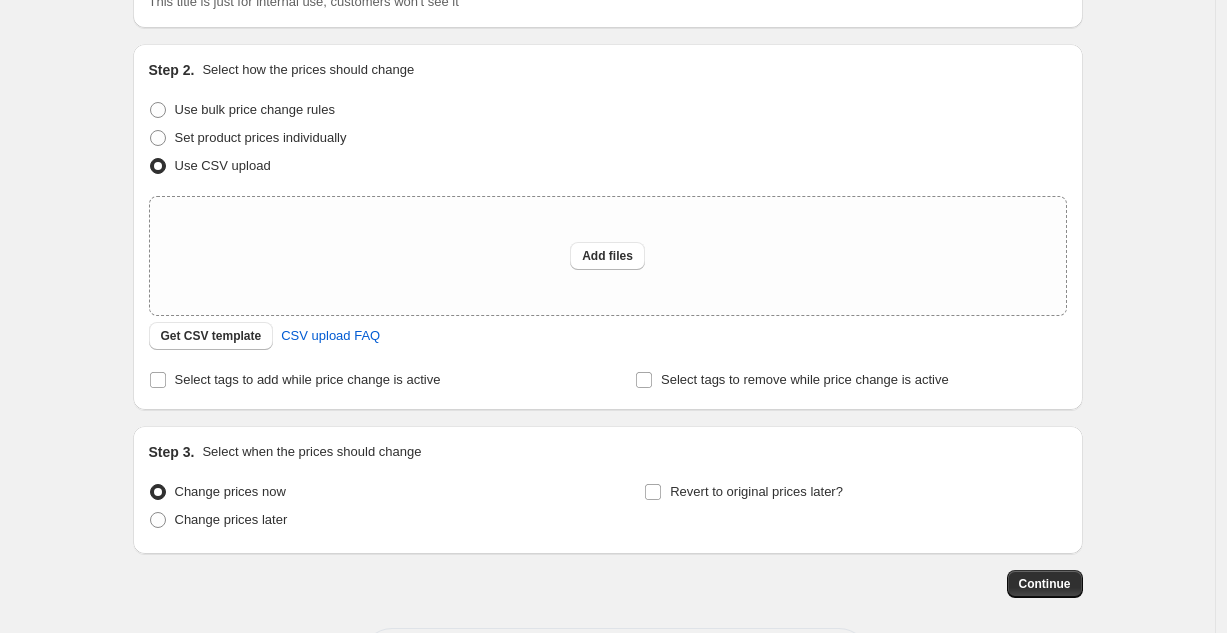 click on "Get CSV template" at bounding box center [211, 336] 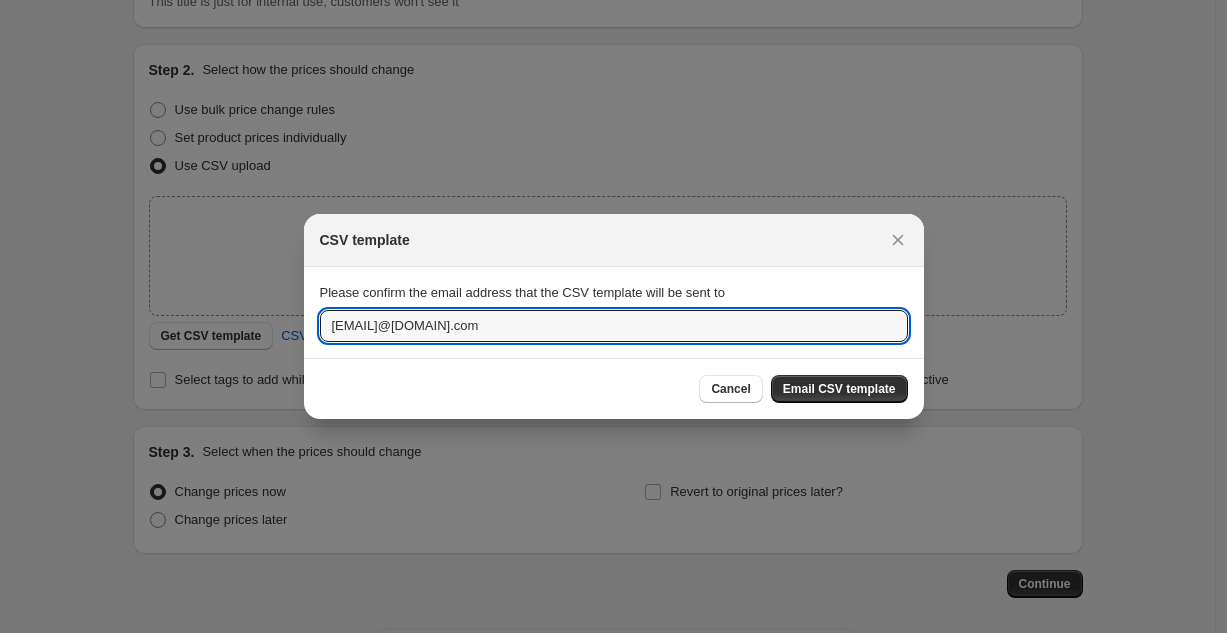 drag, startPoint x: 386, startPoint y: 334, endPoint x: 296, endPoint y: 333, distance: 90.005554 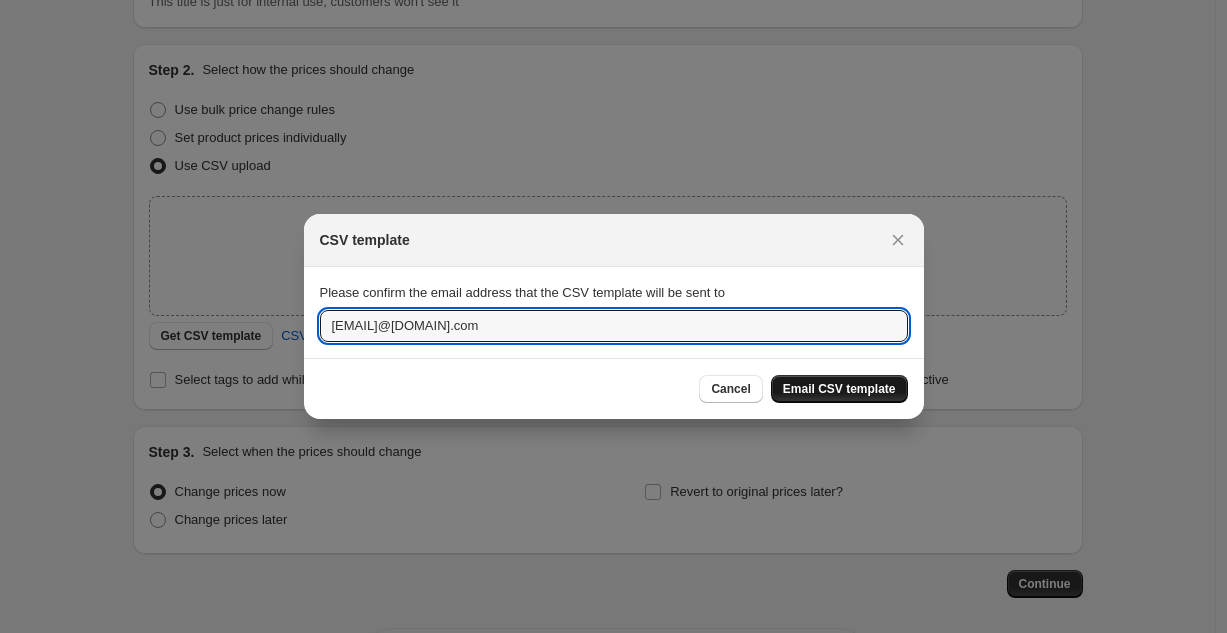 type on "[EMAIL]@[DOMAIN].com" 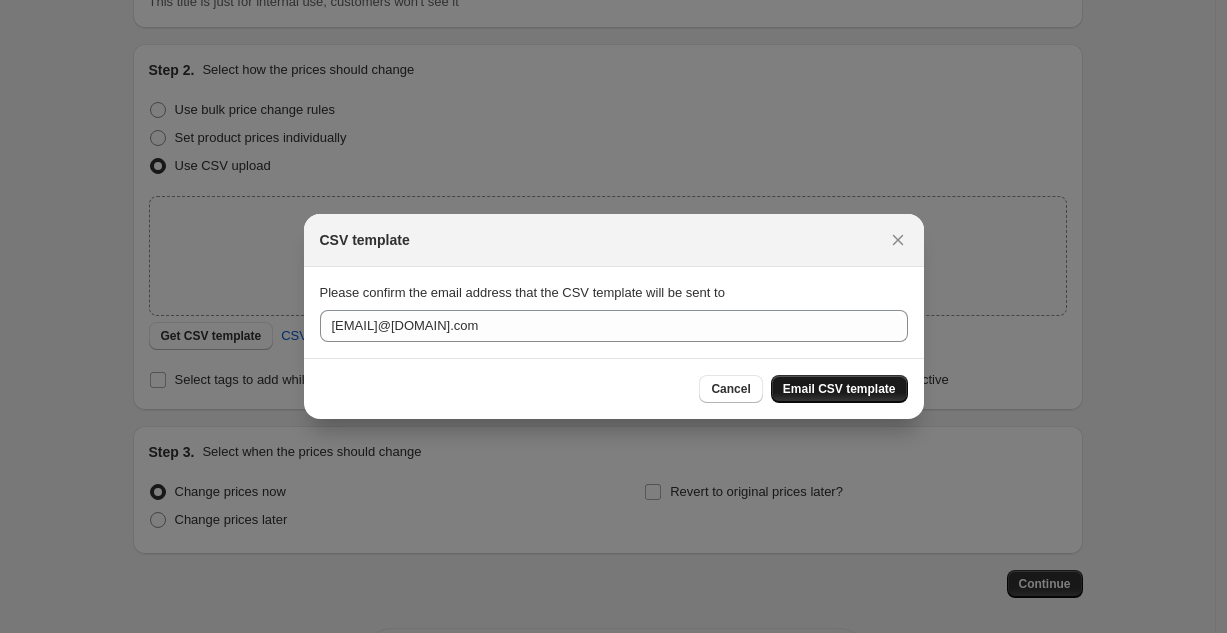 click on "Email CSV template" at bounding box center (839, 389) 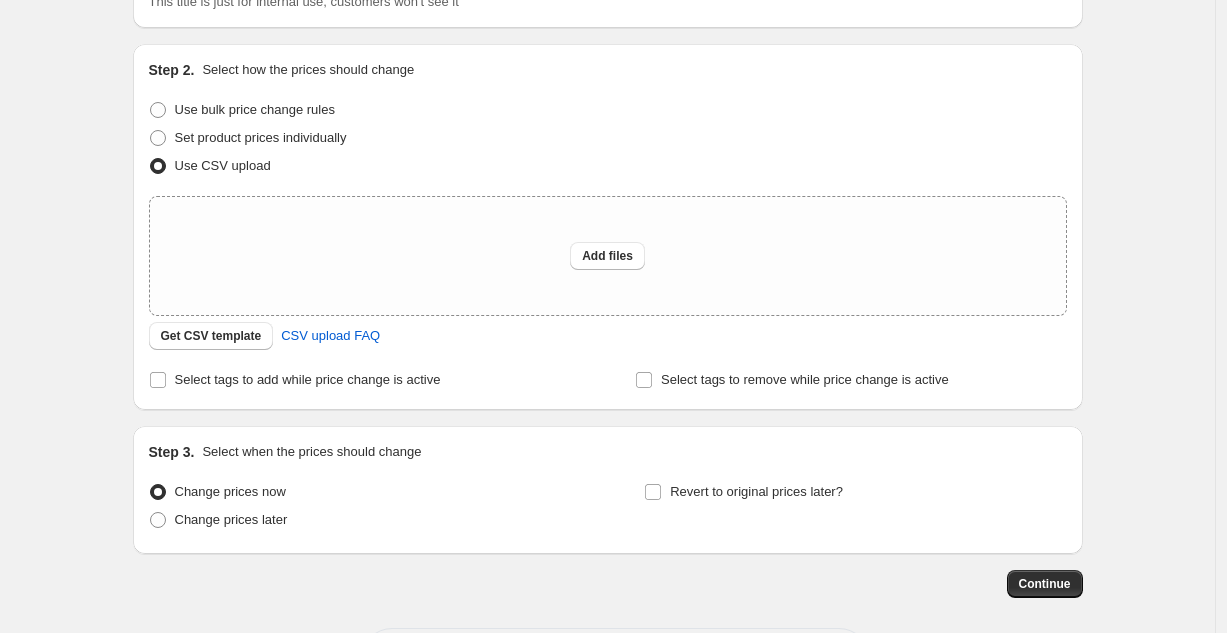 scroll, scrollTop: 0, scrollLeft: 0, axis: both 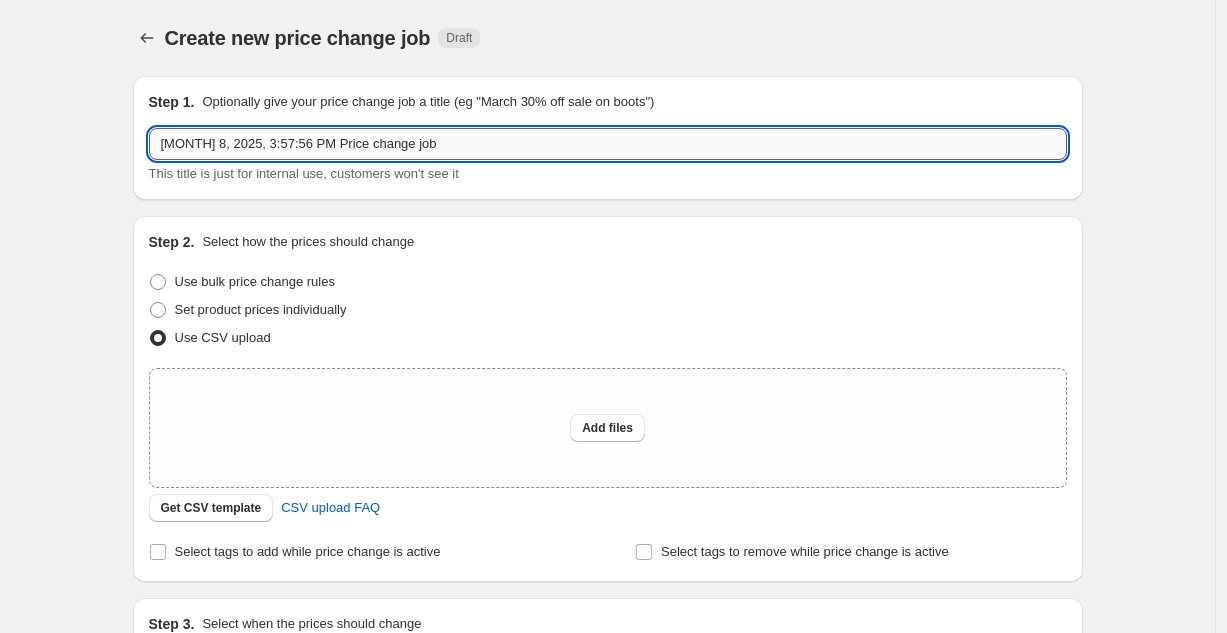 click on "[MONTH] 8, 2025, 3:57:56 PM Price change job" at bounding box center (608, 144) 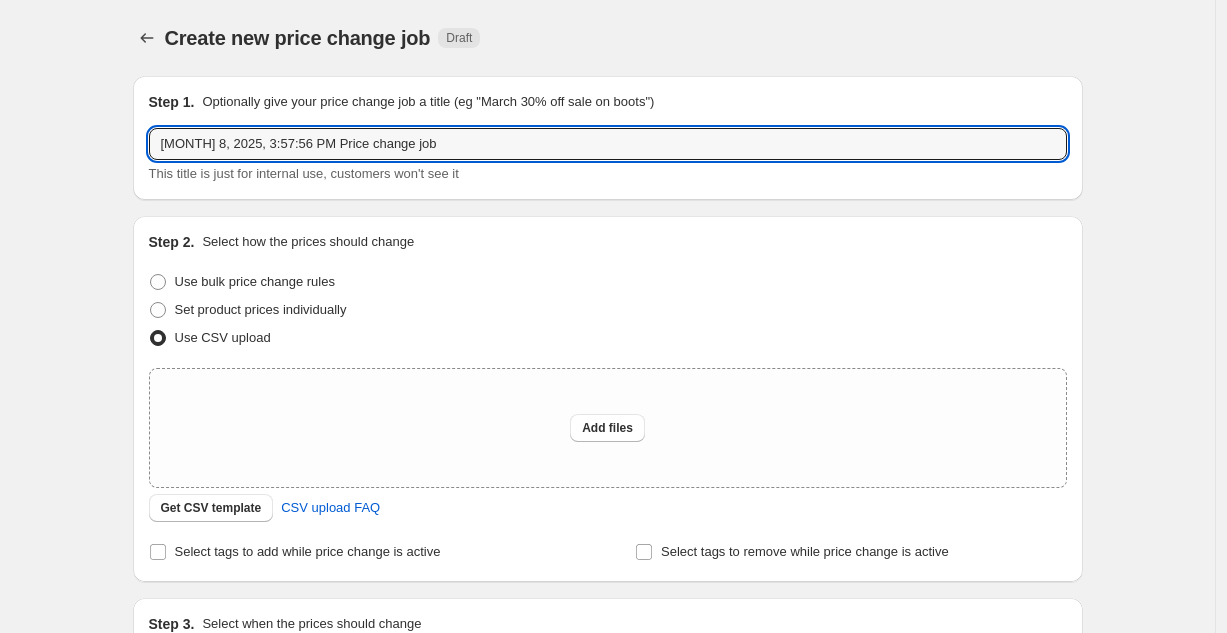 drag, startPoint x: 443, startPoint y: 141, endPoint x: -36, endPoint y: 116, distance: 479.65195 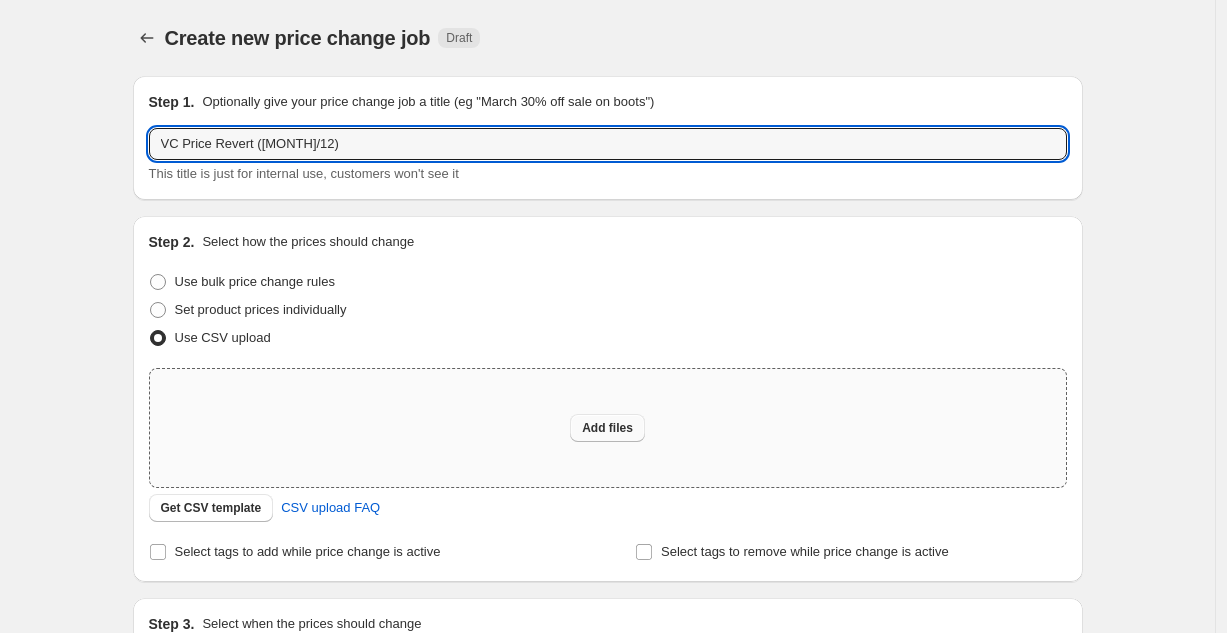 type on "VC Price Revert ([MONTH]/12)" 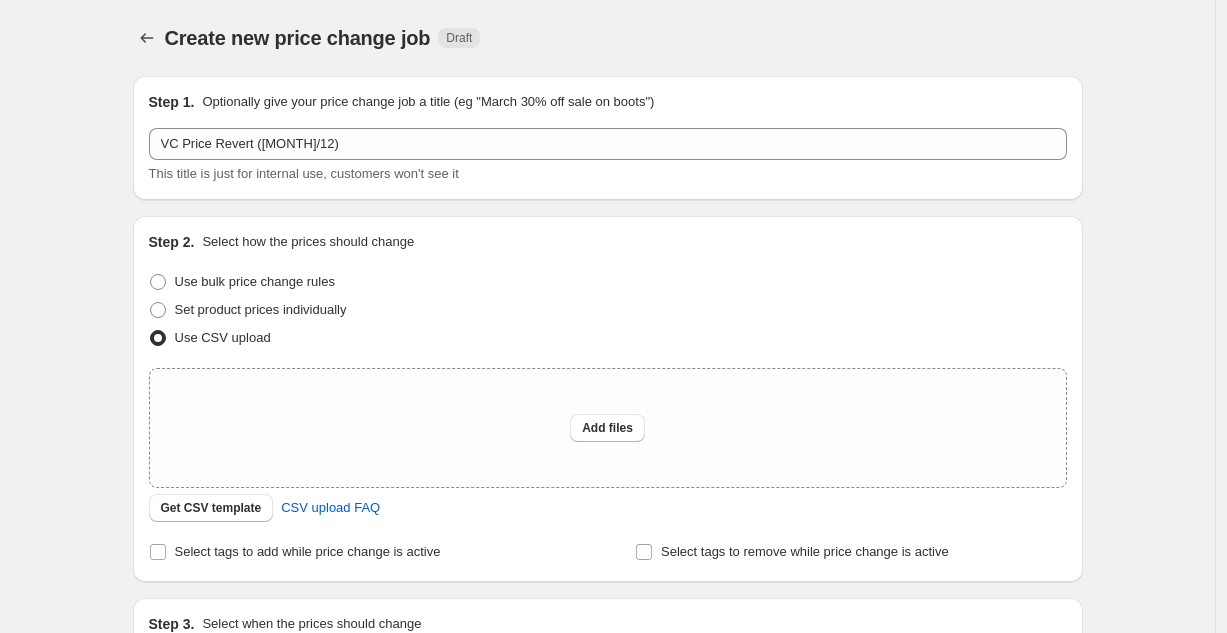 type on "C:\fakepath\VC Price Rervt [MONTH][DAY][YEAR].csv" 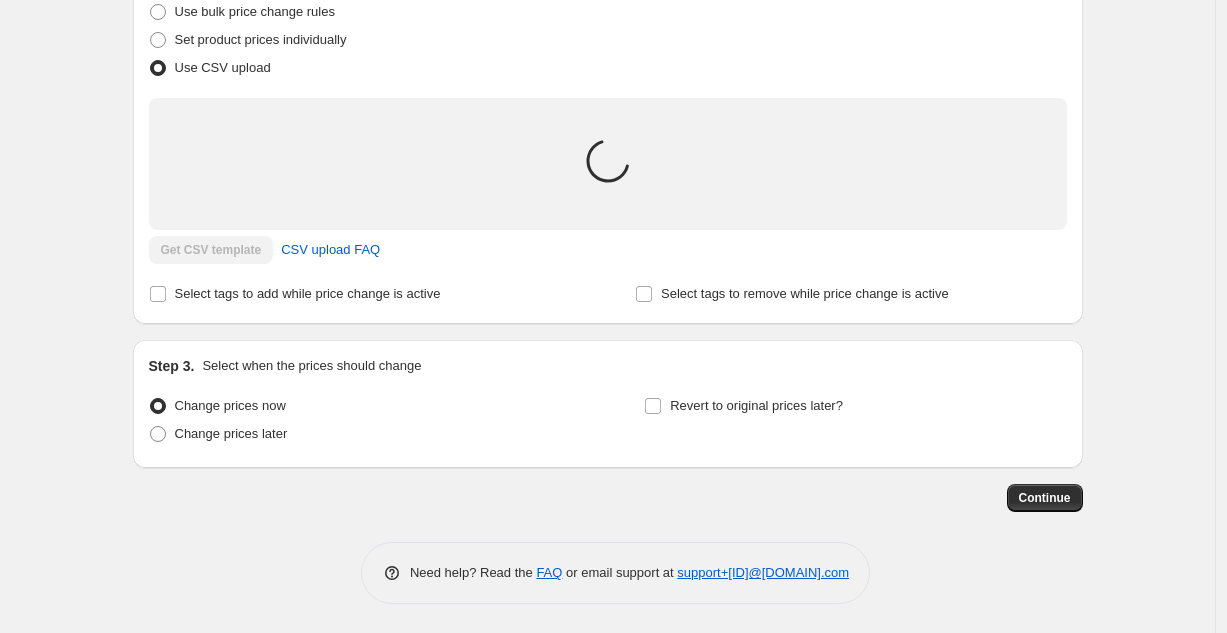scroll, scrollTop: 294, scrollLeft: 0, axis: vertical 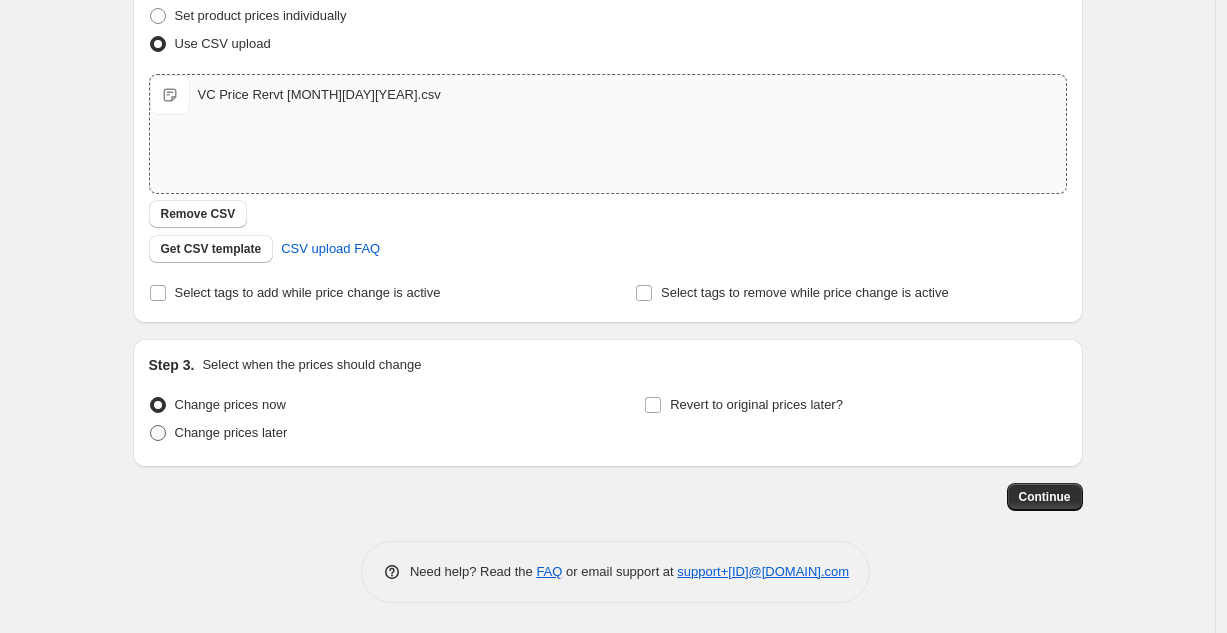 click on "Change prices later" at bounding box center [231, 432] 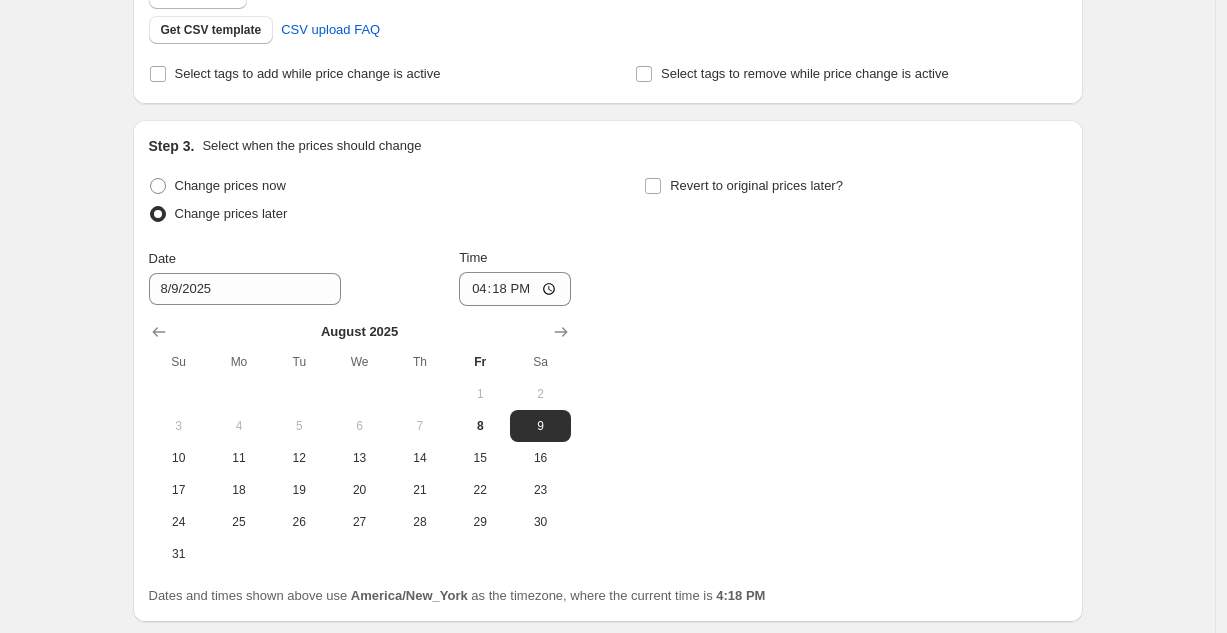 scroll, scrollTop: 530, scrollLeft: 0, axis: vertical 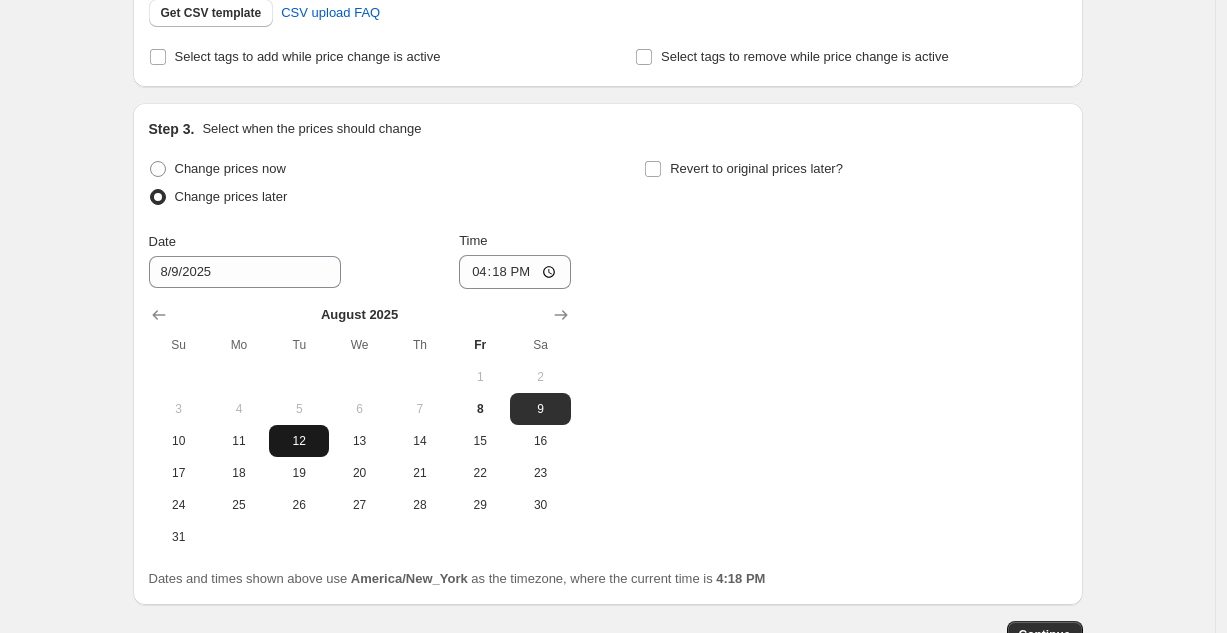 click on "12" at bounding box center (299, 441) 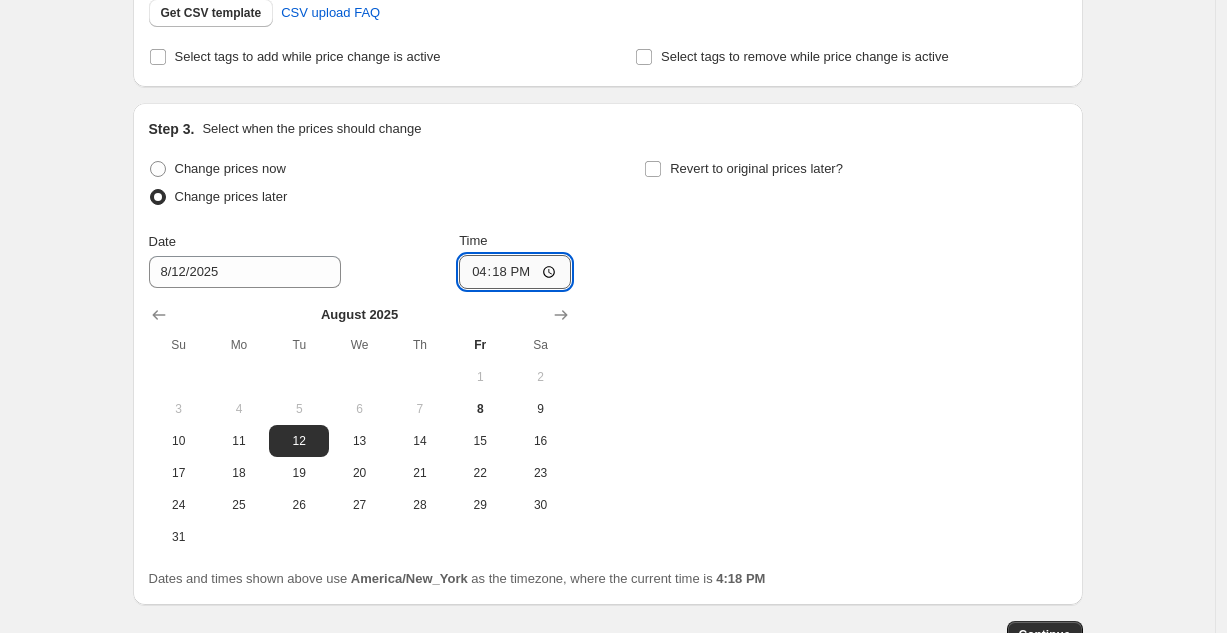 click on "16:18" at bounding box center (515, 272) 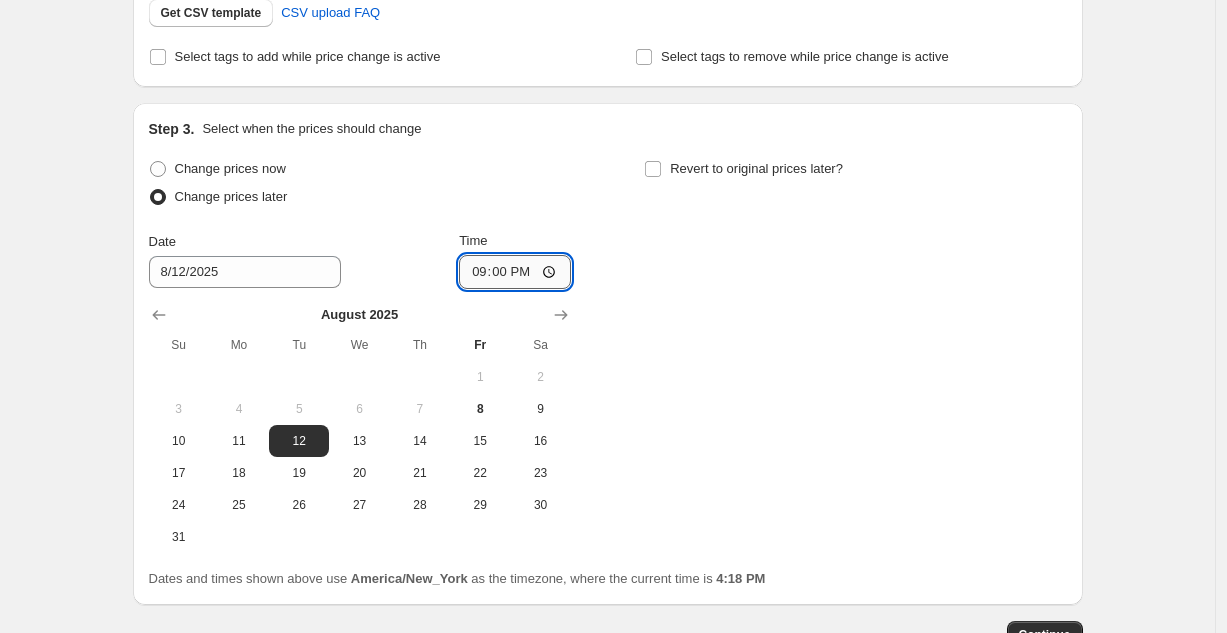 type on "09:00" 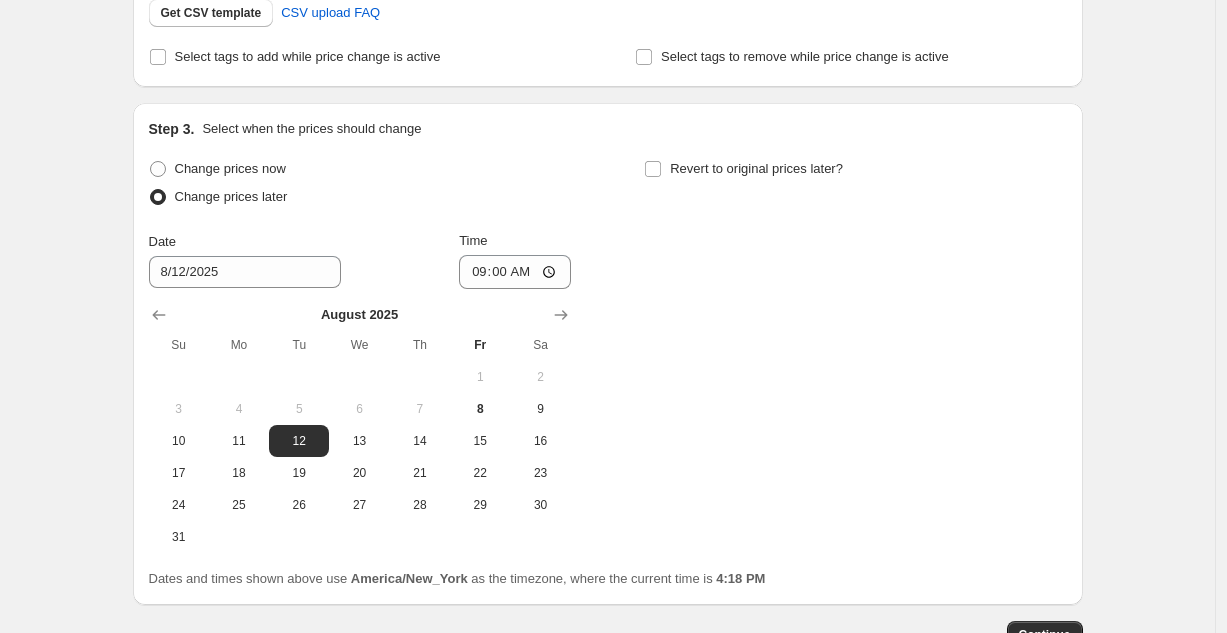 click on "Change prices now Change prices later Date 8/[DAY]/[YEAR] Time 09:00 [MONTH]   2025 Su Mo Tu We Th Fr Sa 1 2 3 4 5 6 7 8 9 10 11 12 13 14 15 16 17 18 19 20 21 22 23 24 25 26 27 28 29 30 31 Revert to original prices later?" at bounding box center (608, 354) 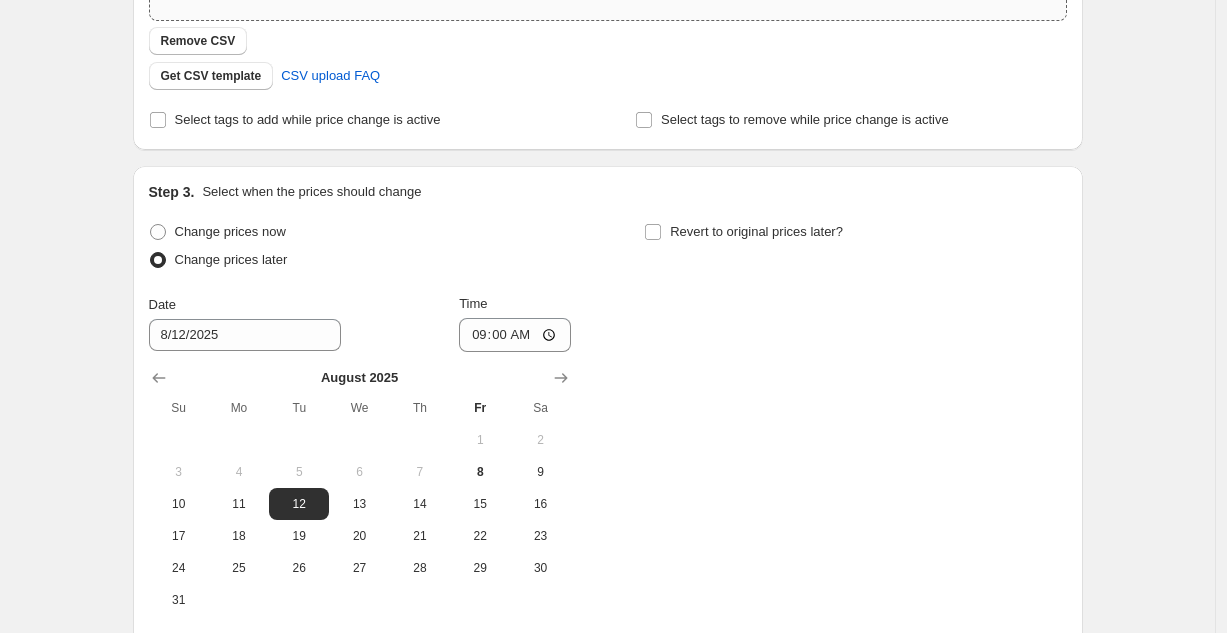 scroll, scrollTop: 668, scrollLeft: 0, axis: vertical 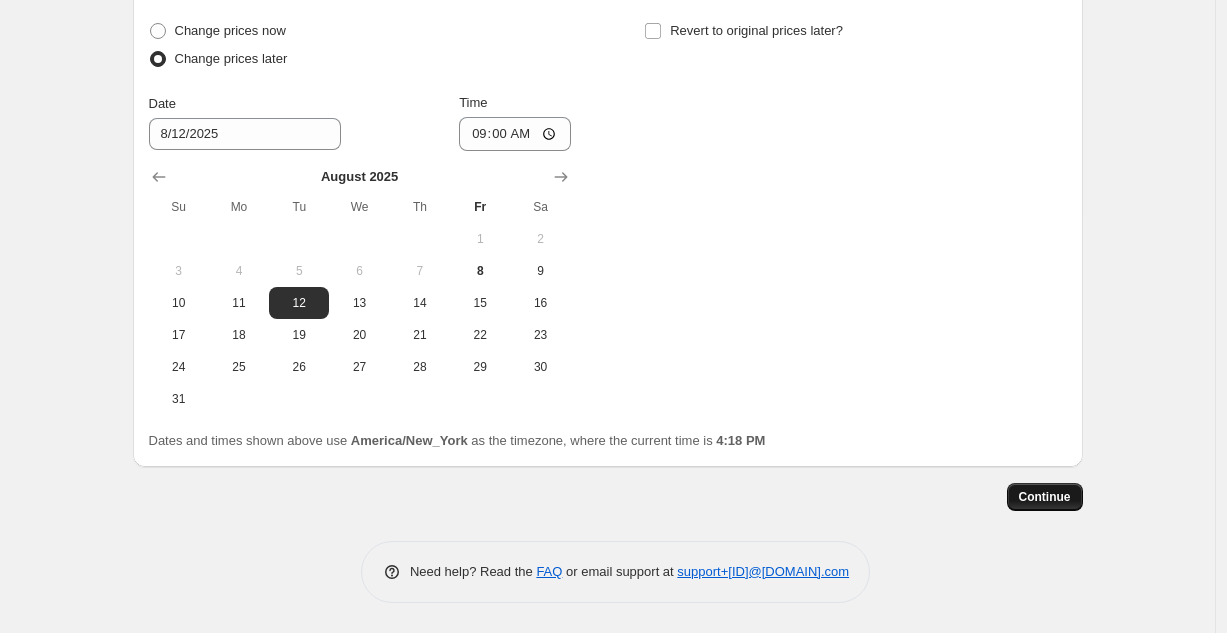 click on "Continue" at bounding box center [1045, 497] 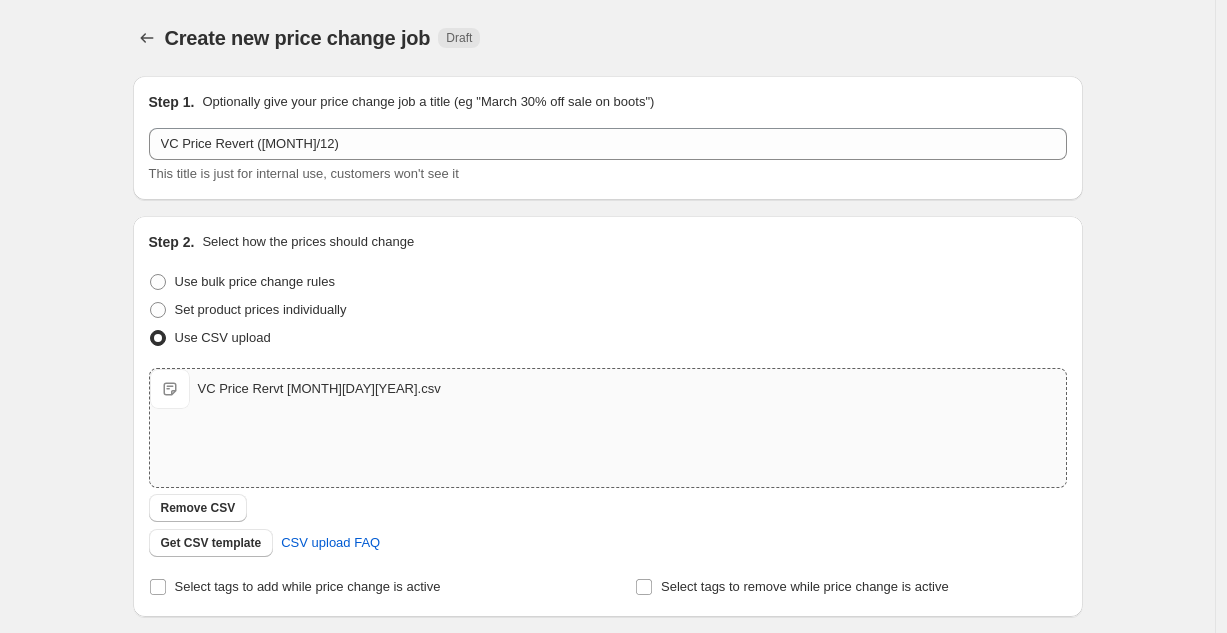 scroll, scrollTop: 668, scrollLeft: 0, axis: vertical 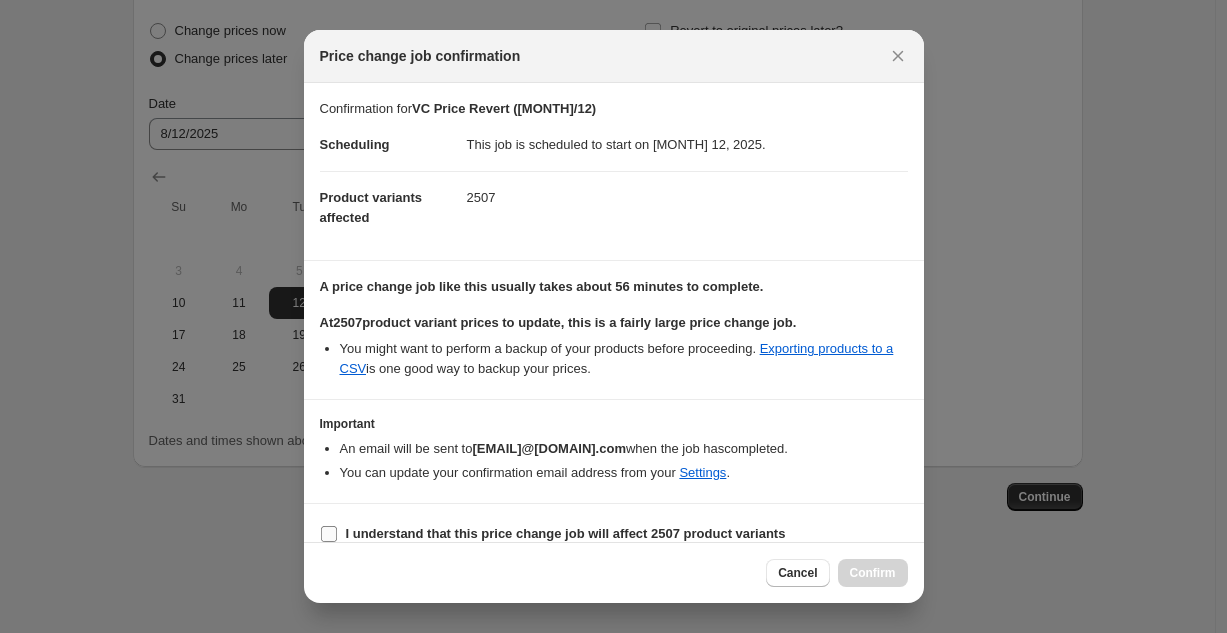 click on "I understand that this price change job will affect 2507 product variants" at bounding box center (566, 533) 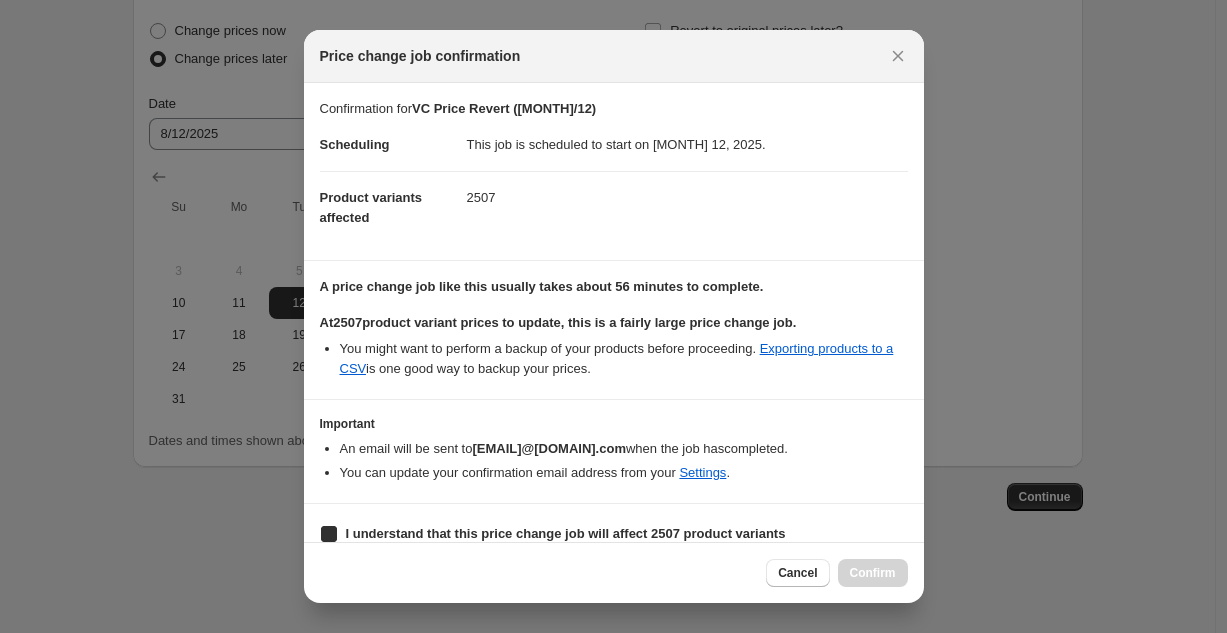 checkbox on "true" 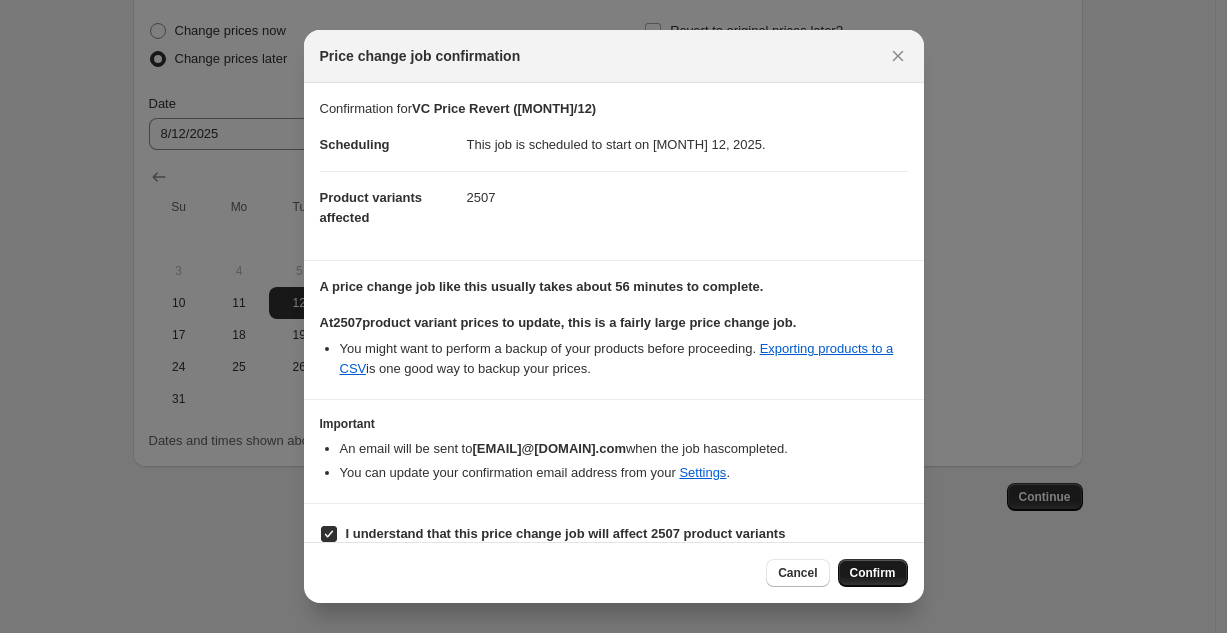 click on "Confirm" at bounding box center (873, 573) 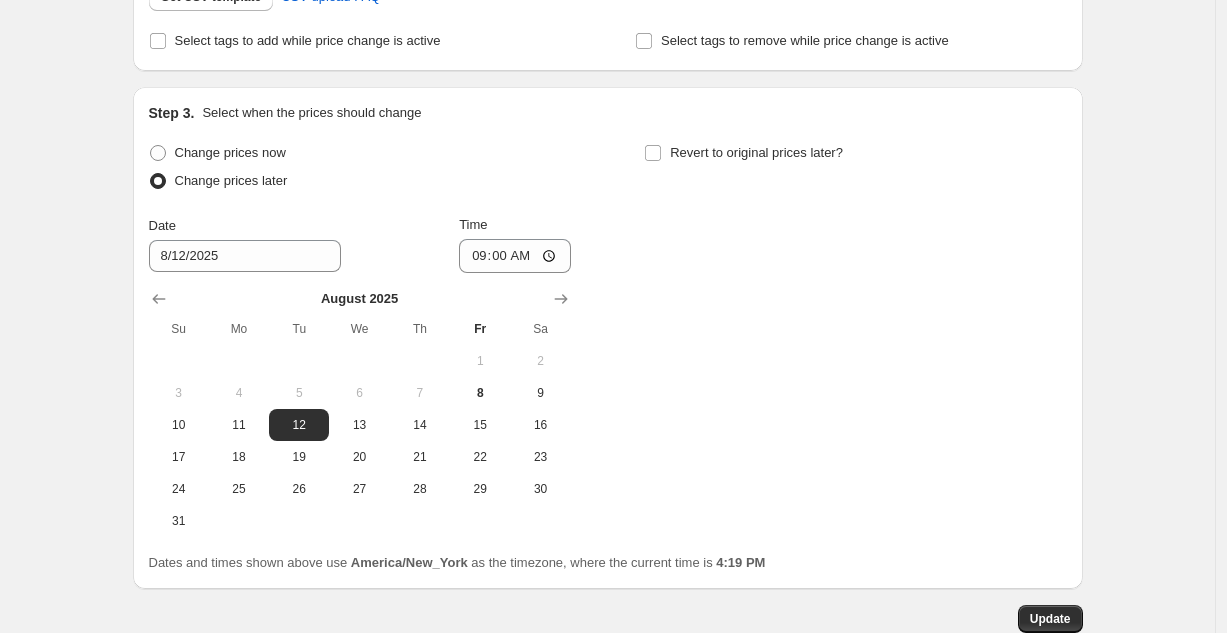 scroll, scrollTop: 0, scrollLeft: 0, axis: both 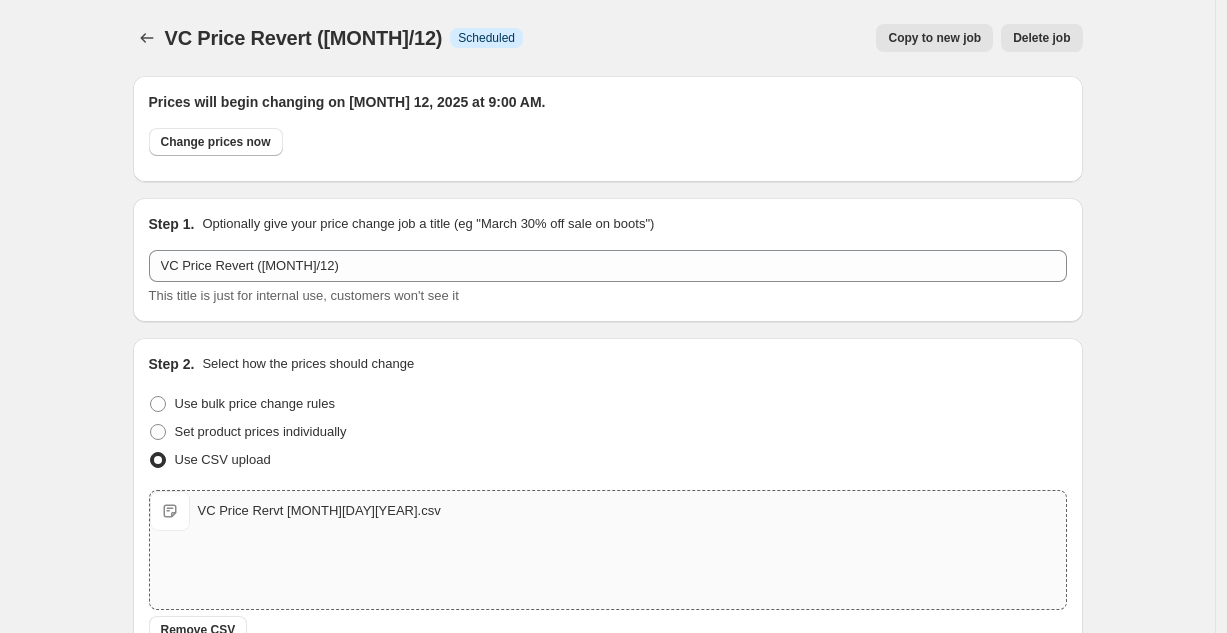 click at bounding box center (149, 38) 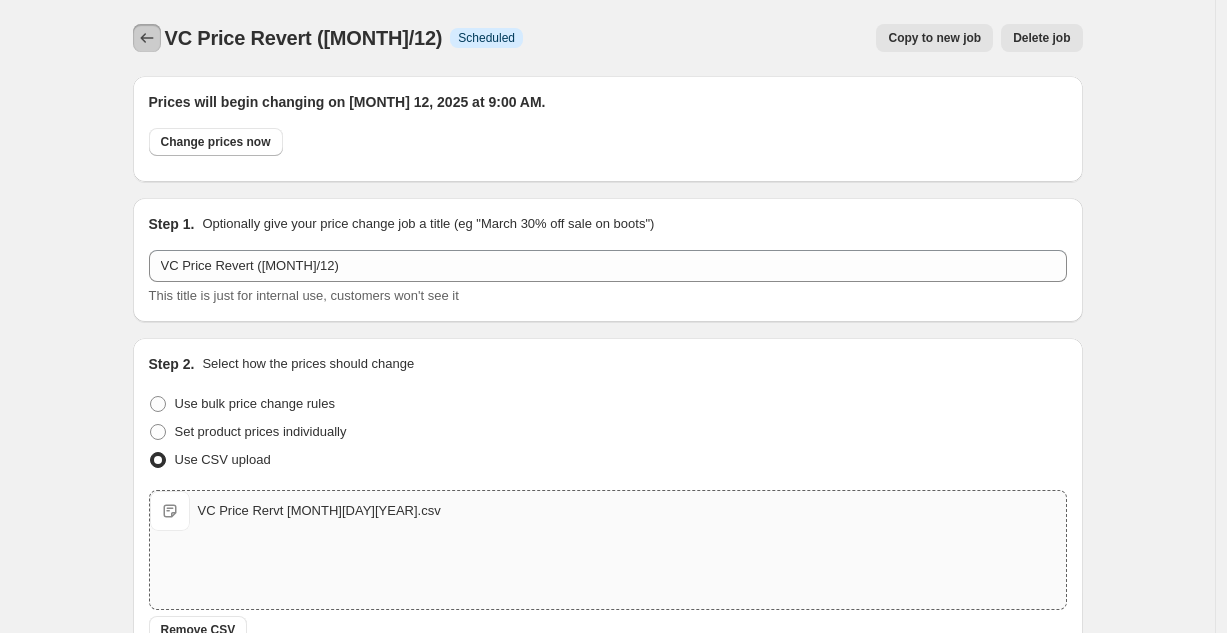 click at bounding box center [147, 38] 